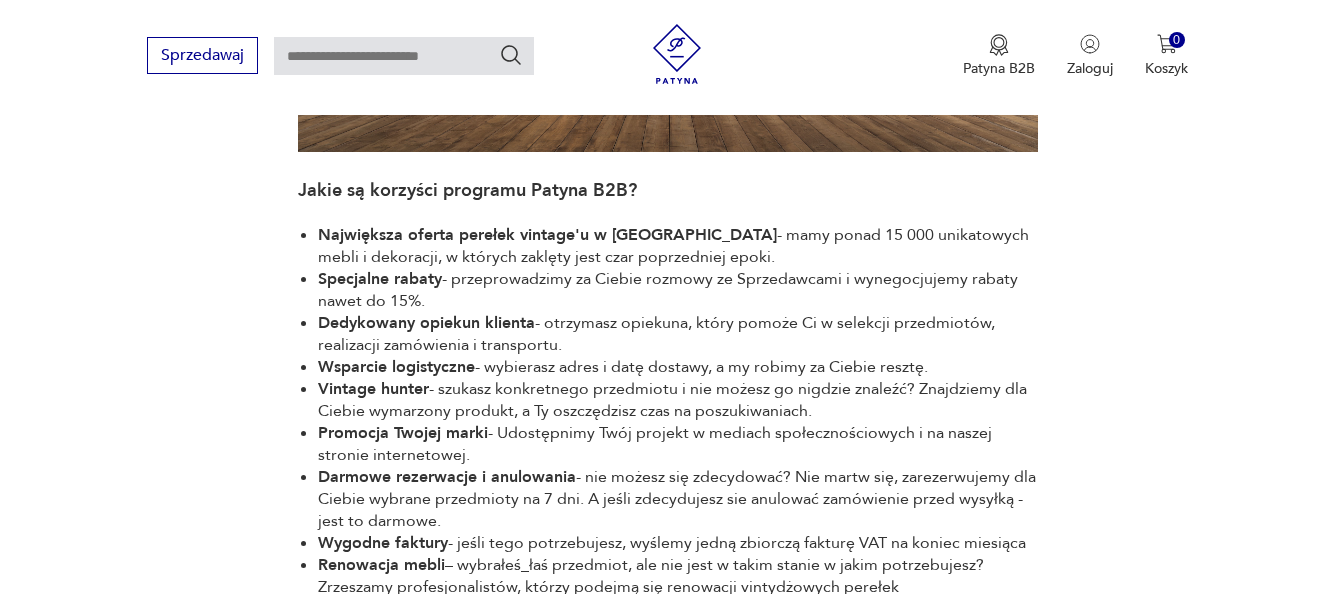scroll, scrollTop: 800, scrollLeft: 0, axis: vertical 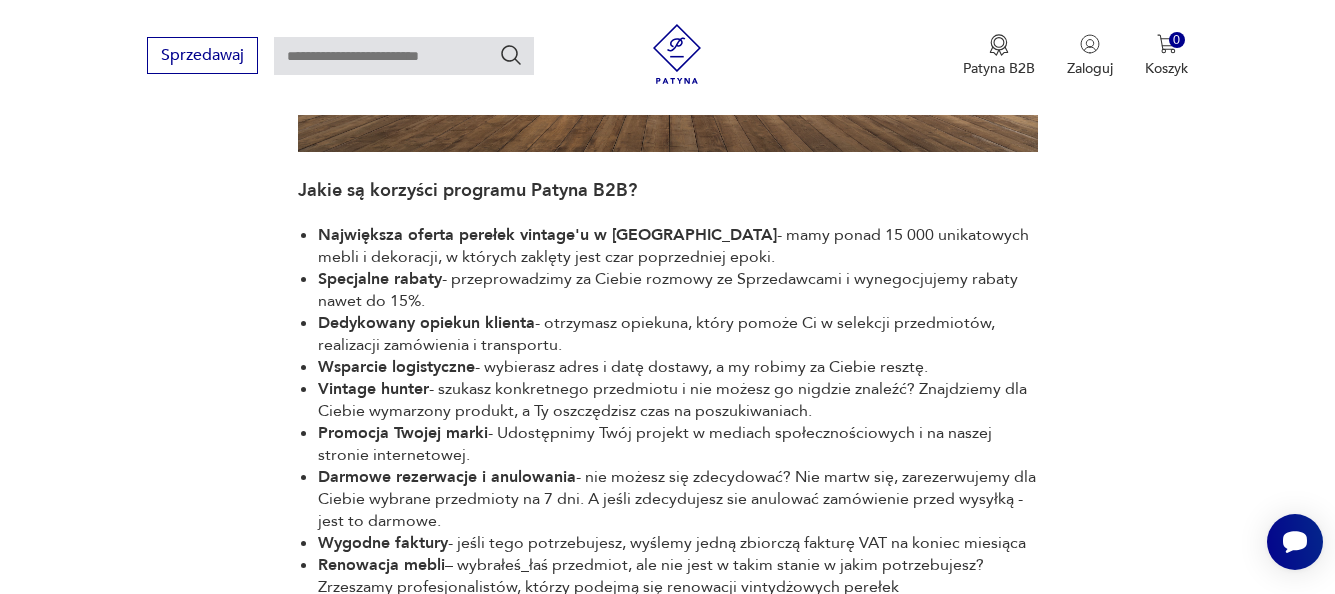 click at bounding box center (677, 54) 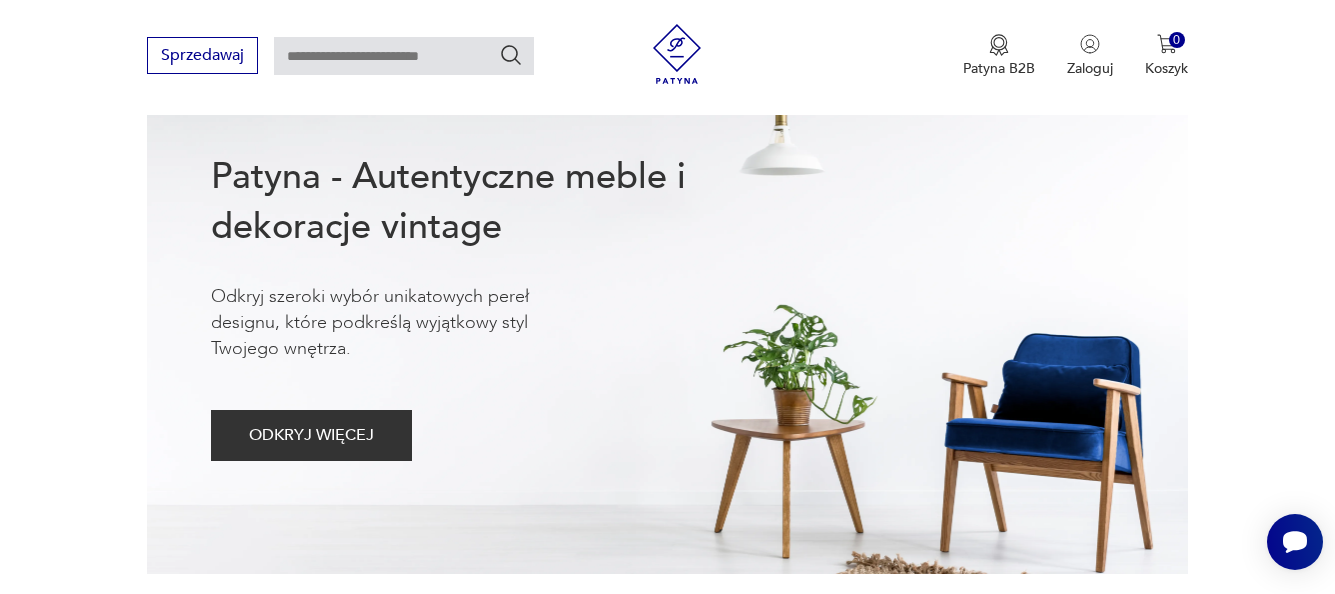 scroll, scrollTop: 256, scrollLeft: 0, axis: vertical 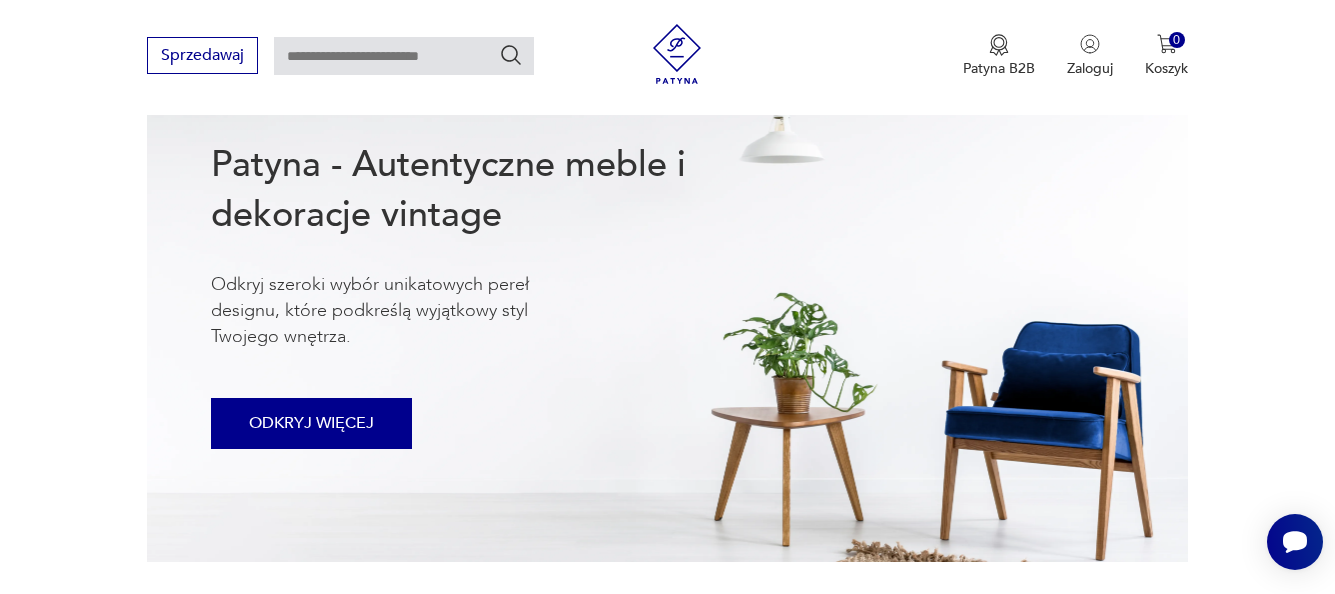 click on "ODKRYJ WIĘCEJ" at bounding box center [311, 423] 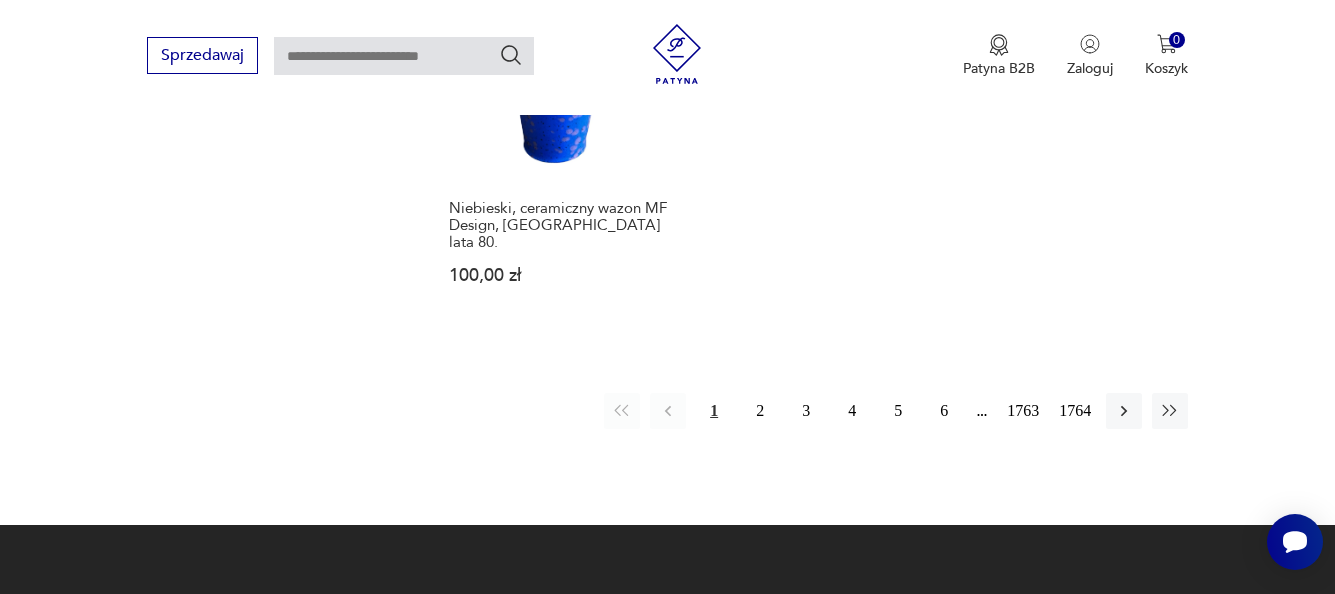 scroll, scrollTop: 2789, scrollLeft: 0, axis: vertical 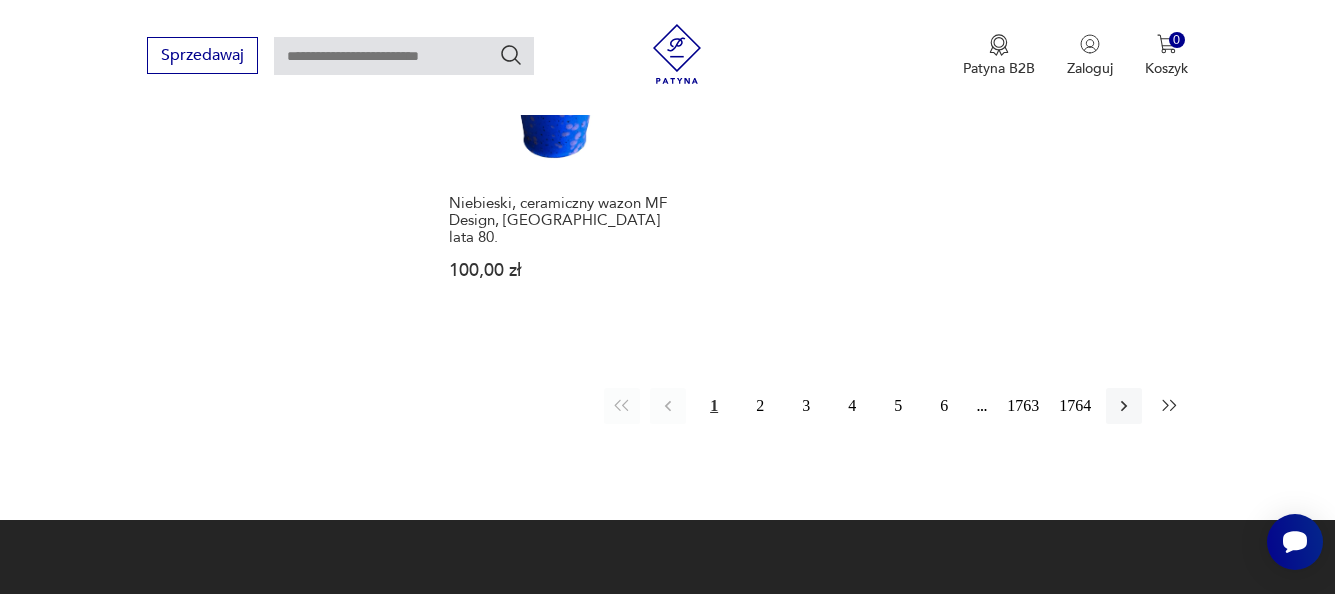 click 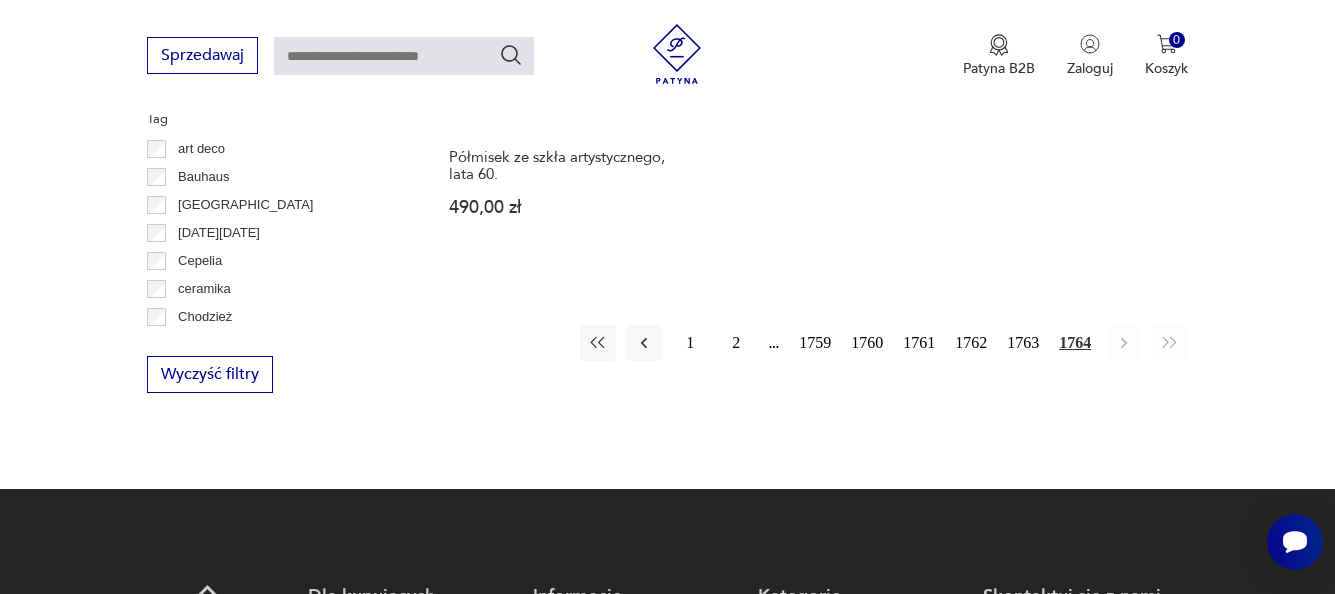 scroll, scrollTop: 1159, scrollLeft: 0, axis: vertical 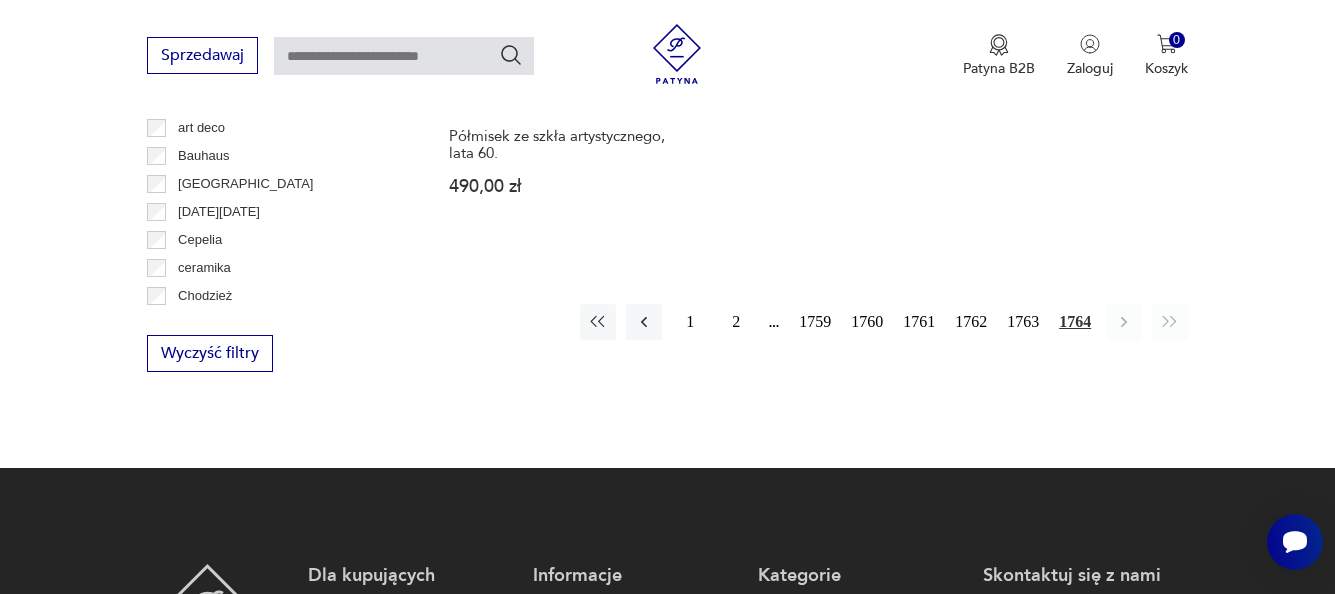 click on "[DATE] 1760 1761 1762 1763 1764" at bounding box center [884, 322] 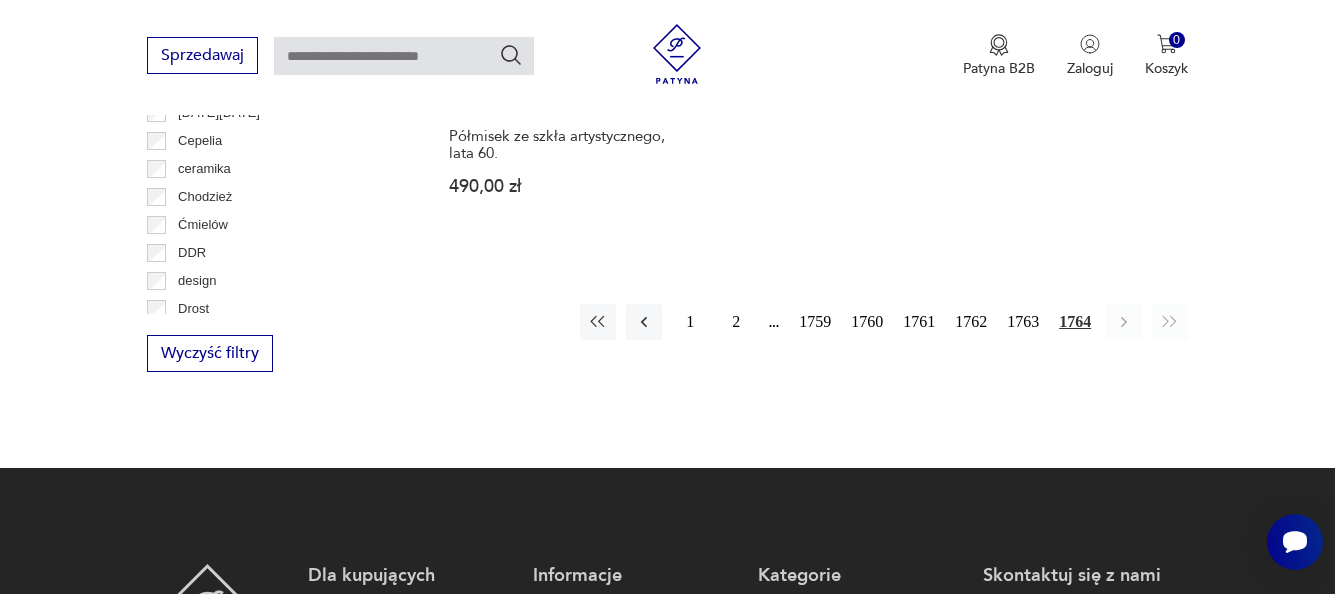 scroll, scrollTop: 100, scrollLeft: 0, axis: vertical 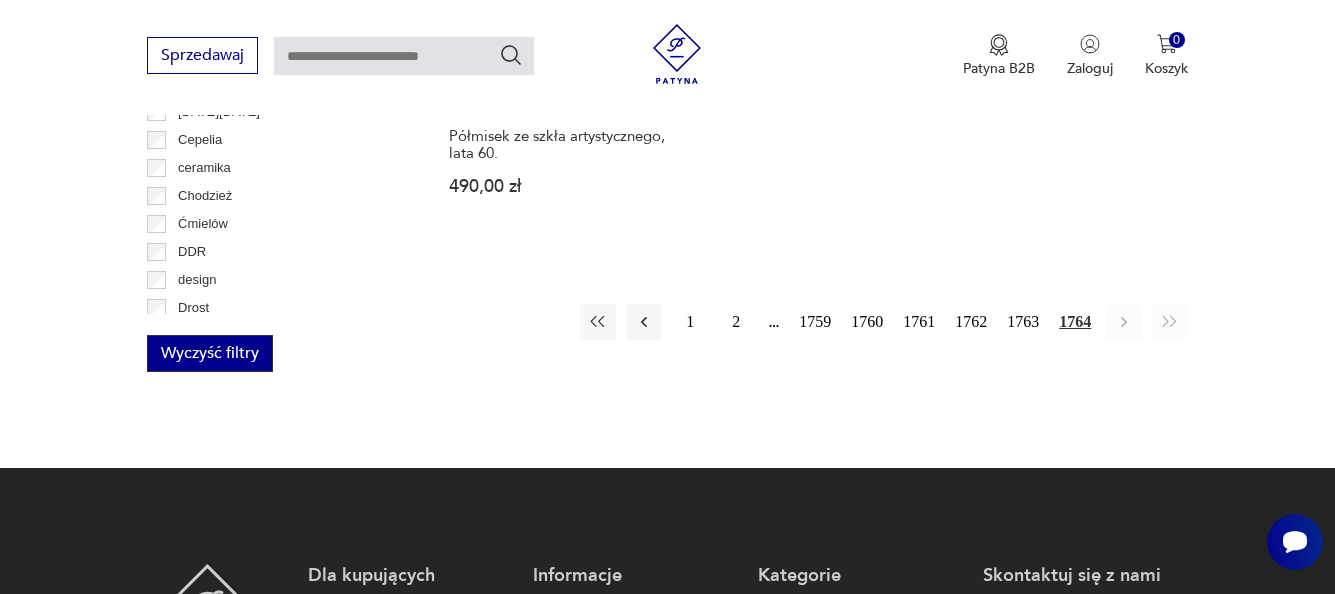 click on "Wyczyść filtry" at bounding box center [210, 353] 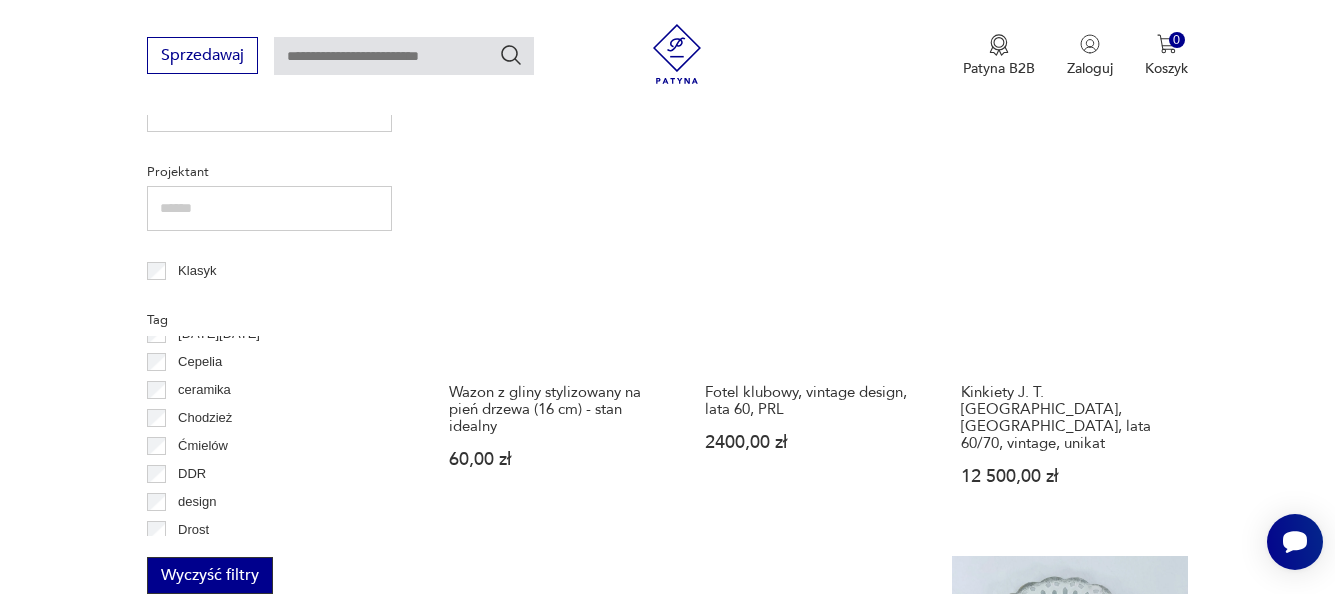 scroll, scrollTop: 959, scrollLeft: 0, axis: vertical 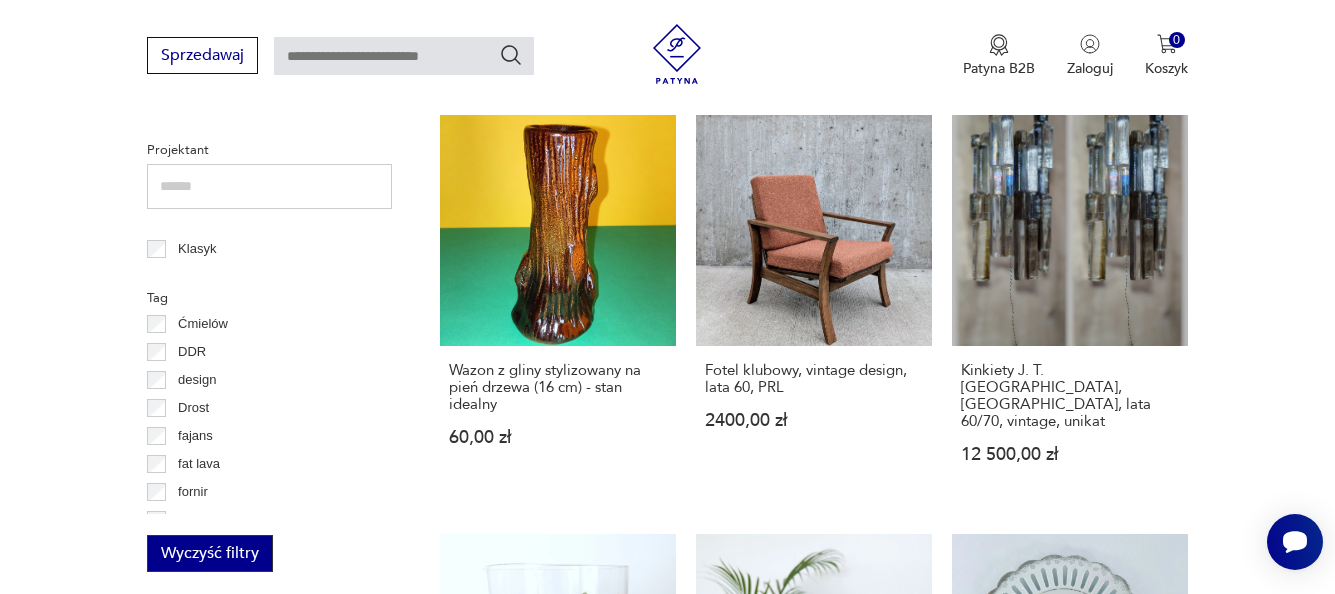 click on "Wyczyść filtry" at bounding box center (210, 553) 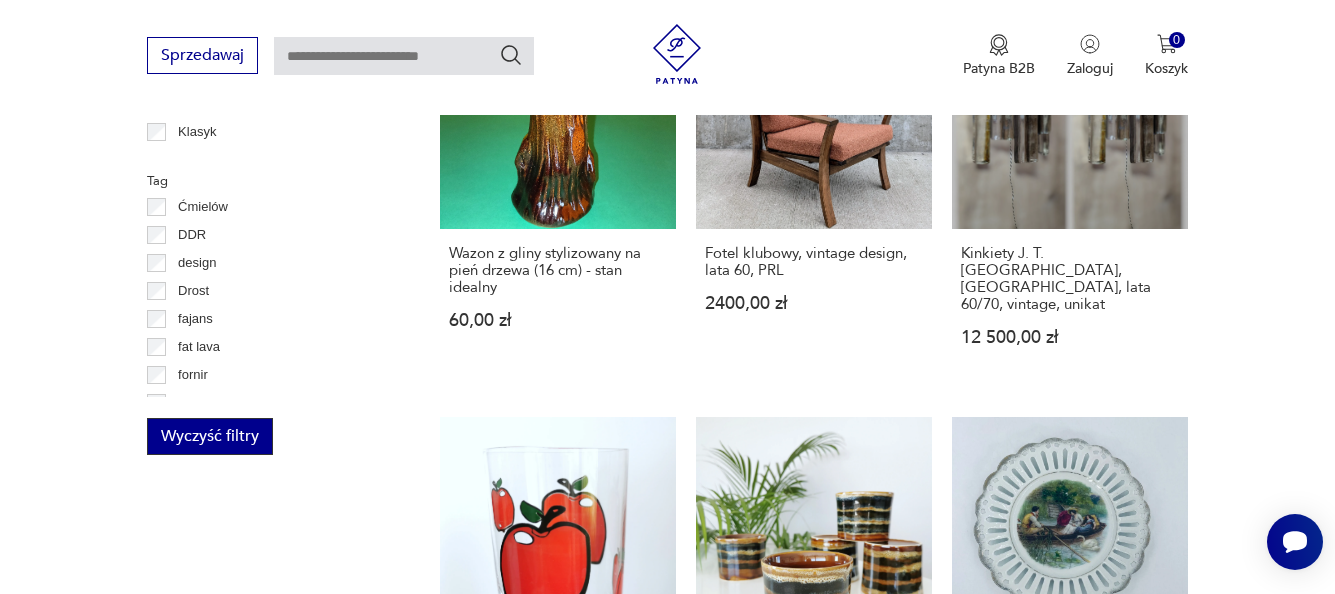 scroll, scrollTop: 959, scrollLeft: 0, axis: vertical 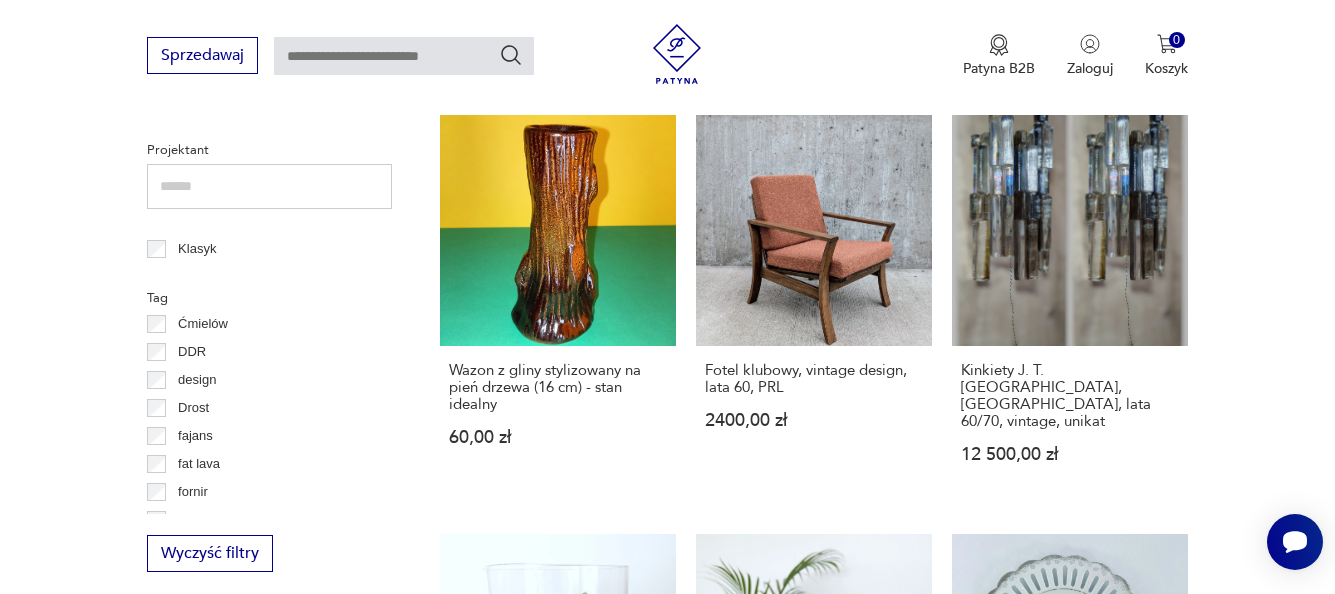 click at bounding box center (269, 186) 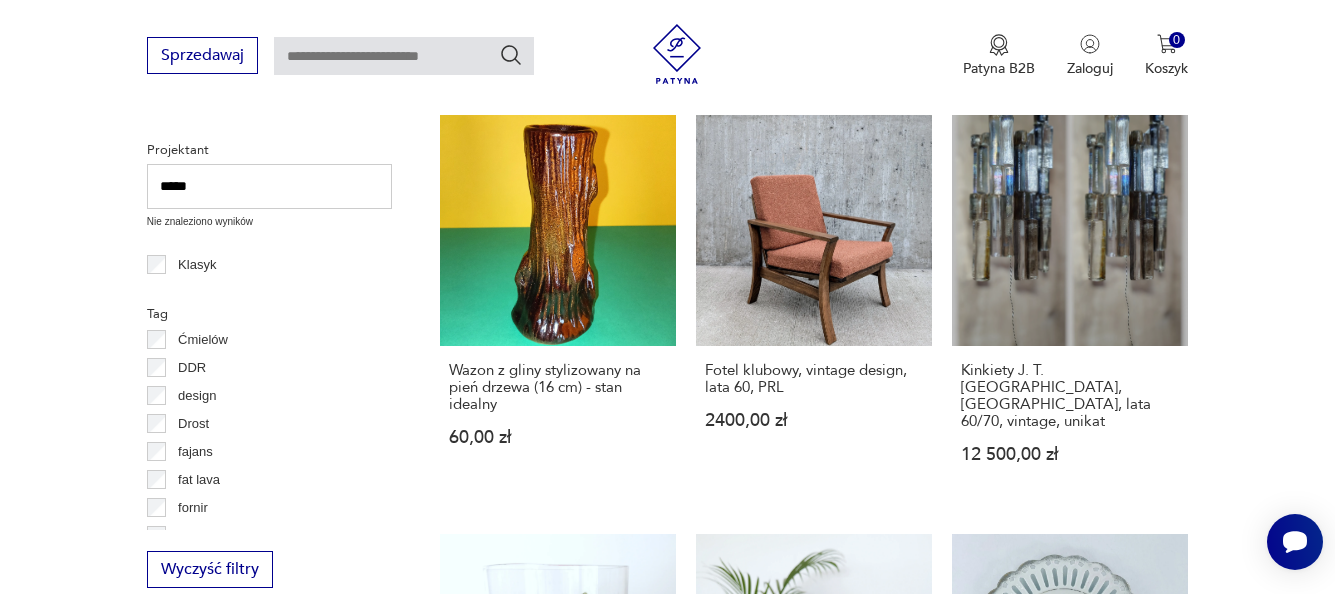 click on "Filtruj produkty Cena MIN MAX OK Promocja Datowanie OK Kraj pochodzenia Nie znaleziono wyników Producent Projektant ***** Nie znaleziono wyników Klasyk Tag Ćmielów DDR design Drost fajans fat lava fornir fotel Wyczyść filtry Znaleziono  28212   produktów Filtruj Sortuj według daty dodania Sortuj według daty dodania Półmisek z serii "Sininen Maisema", projekt [PERSON_NAME] dla Arabia [GEOGRAPHIC_DATA] - stan idealny 120,00 zł Talerz dekoracyjny (19 cm)  Pagnossin [GEOGRAPHIC_DATA] - stan bardzo dobry 50,00 zł Świecznik tea-light z onyksu - stan idealny 60,00 zł Wazon z gliny stylizowany na pień drzewa (16 cm) - stan idealny 60,00 zł Fotel klubowy, vintage design, lata 60, PRL 2400,00 zł Kinkiety J. T. Kalmar, Franken, lata 60/70, vintage, unikat 12 500,00 zł Zestaw szklanek dekorowanych wg proj. Katarzyny Hałas 80,00 zł Zestaw kubków czarek, [GEOGRAPHIC_DATA], lata 70. XX w. 360,00 zł Talerzyk porcelanowy w stylu Vintage 60,00 zł Talerzyk porcelanowy w stylu Vintage 60,00 zł Kufel do piwa szklany 1" at bounding box center (667, 975) 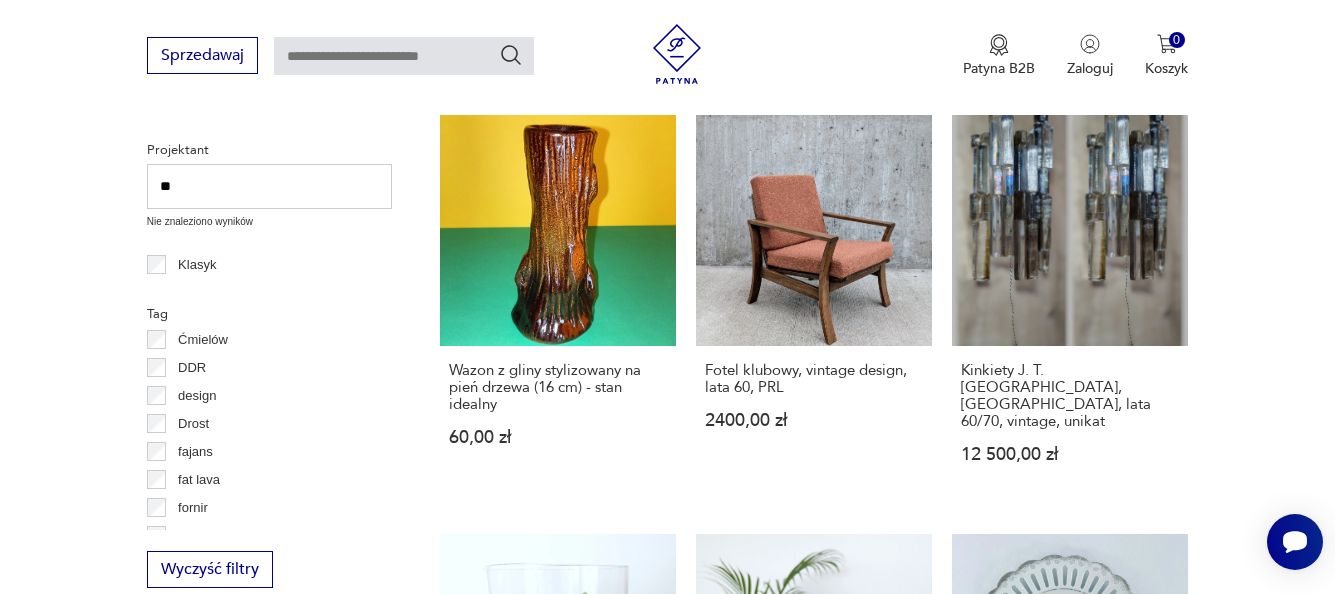 type on "*" 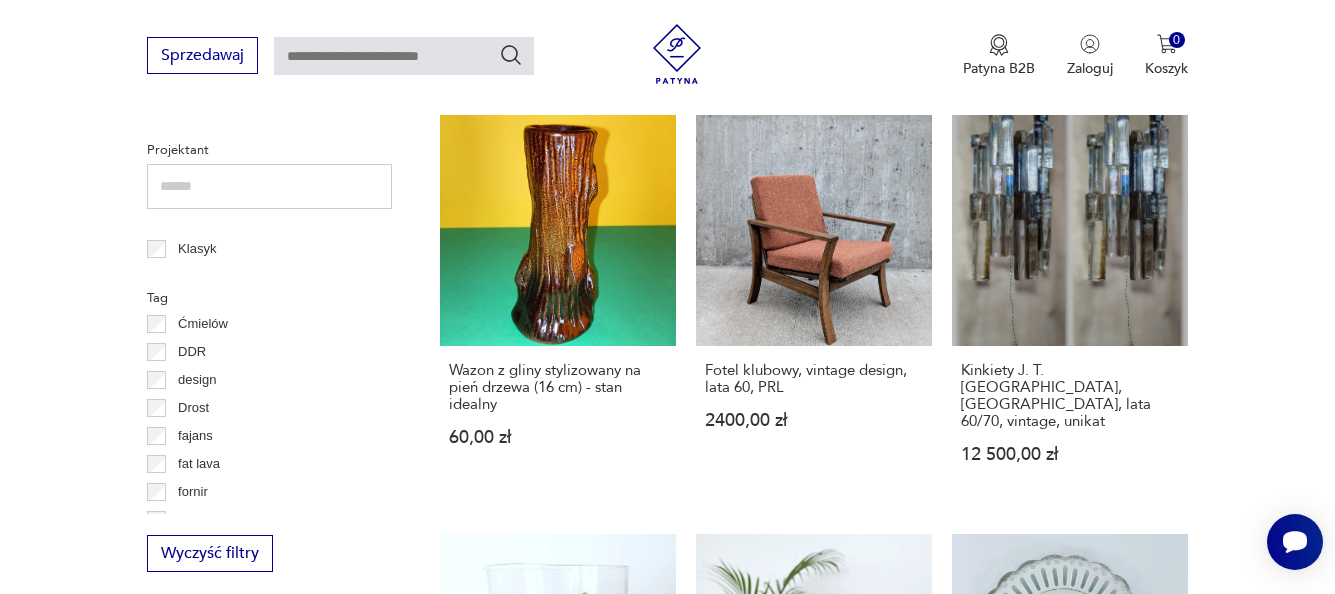 scroll, scrollTop: 100, scrollLeft: 0, axis: vertical 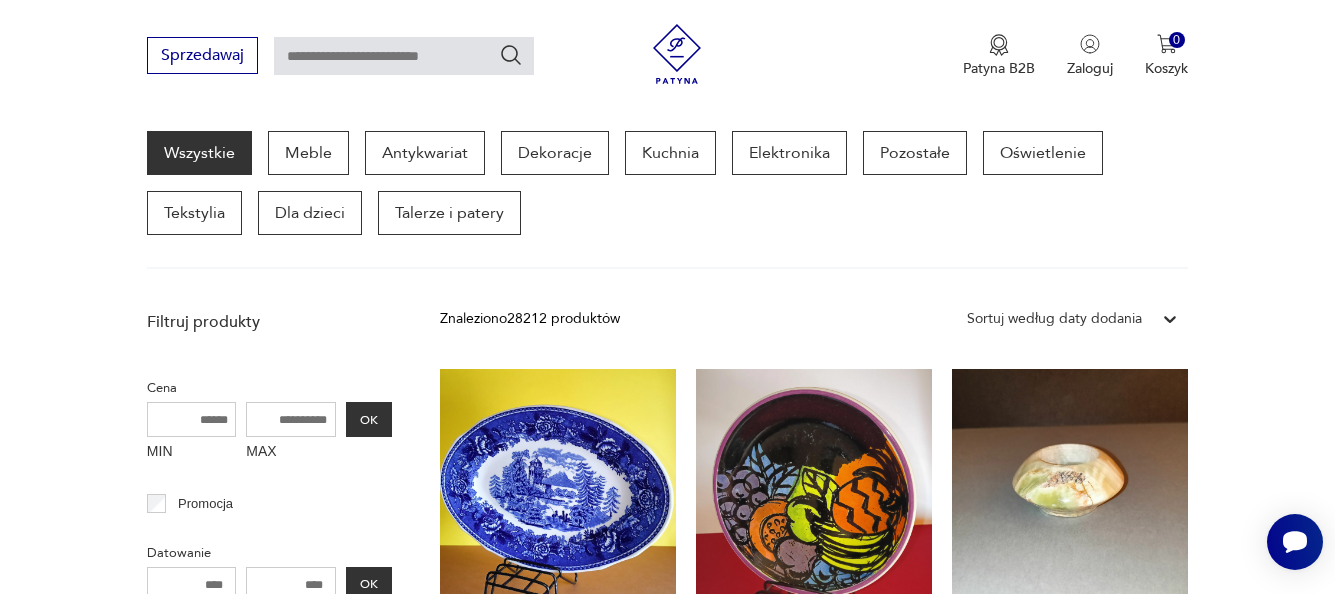 type 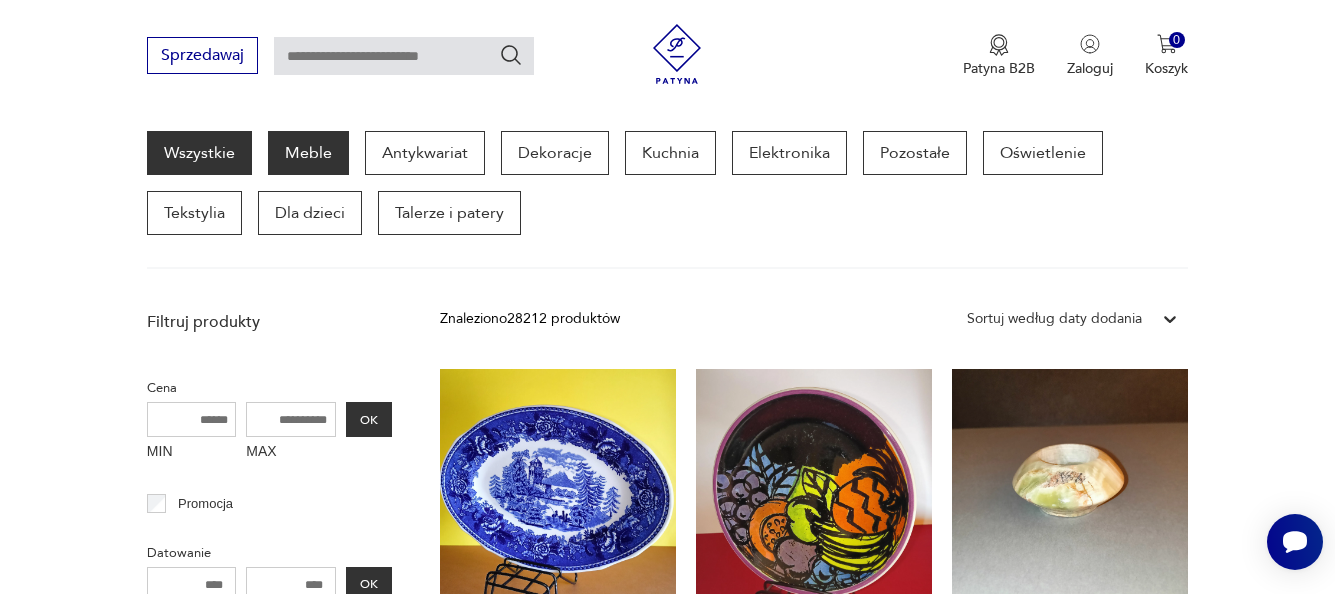click on "Meble" at bounding box center (308, 153) 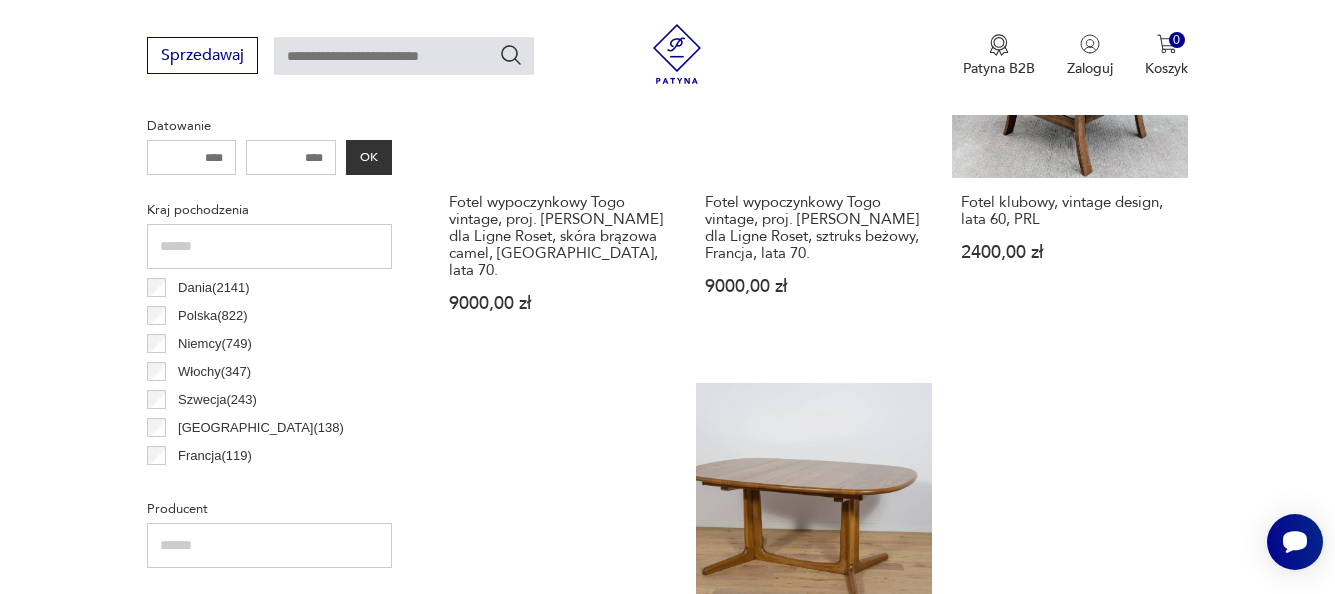 scroll, scrollTop: 1099, scrollLeft: 0, axis: vertical 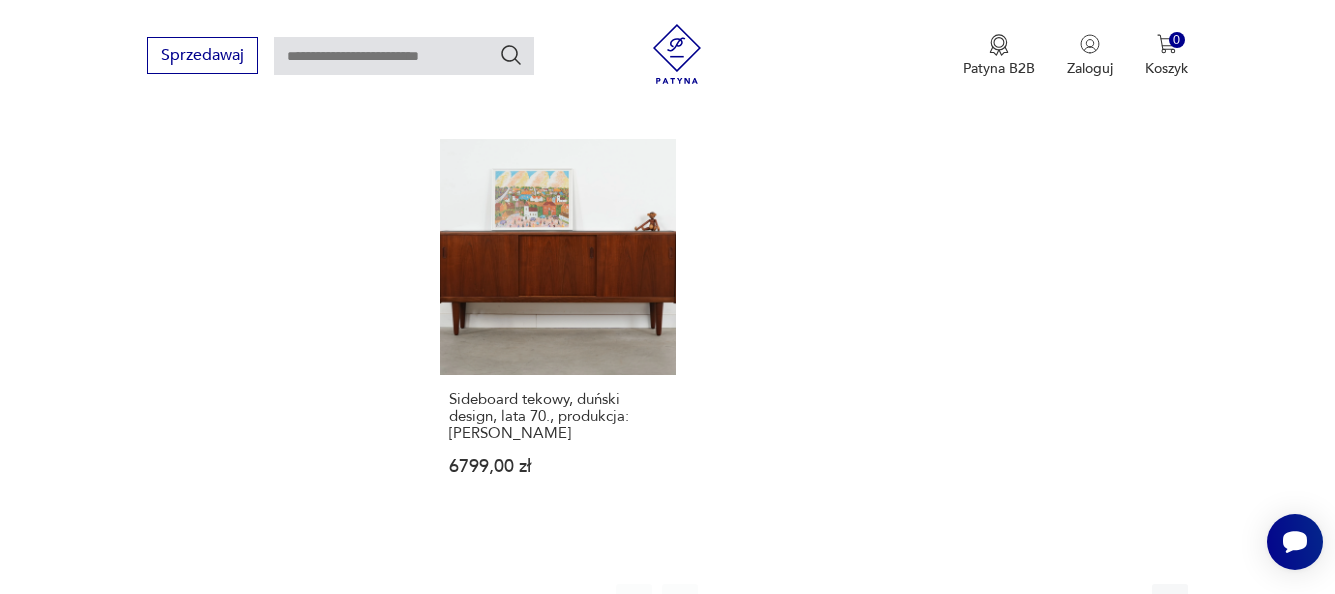 click 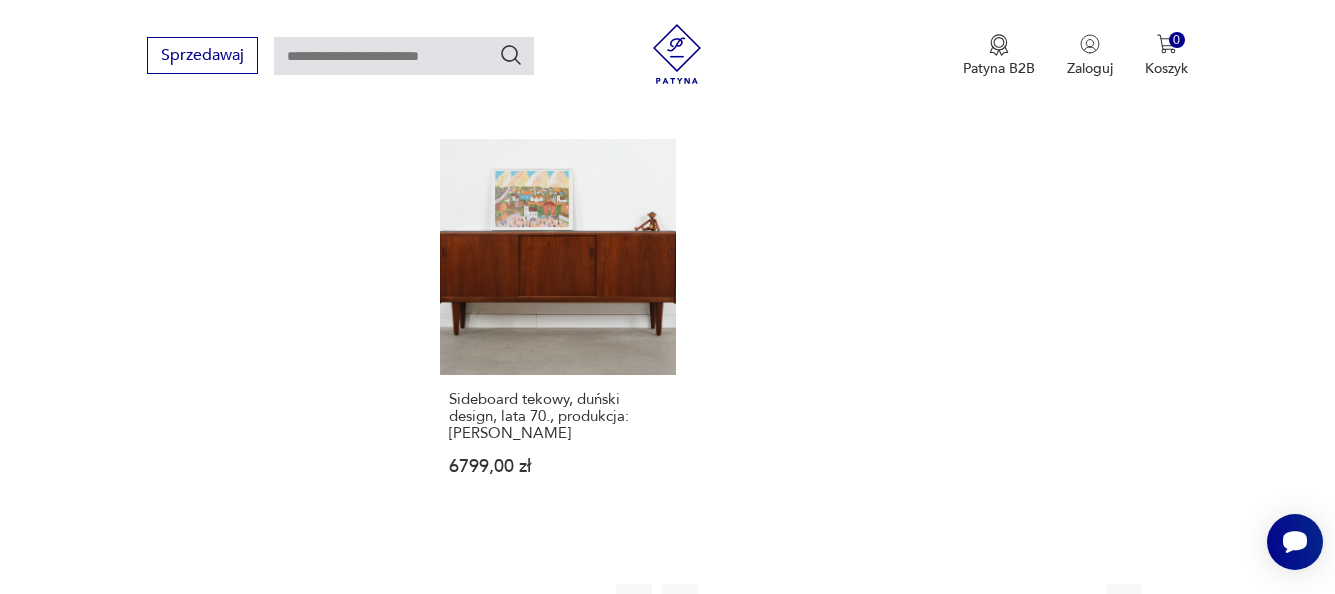 click 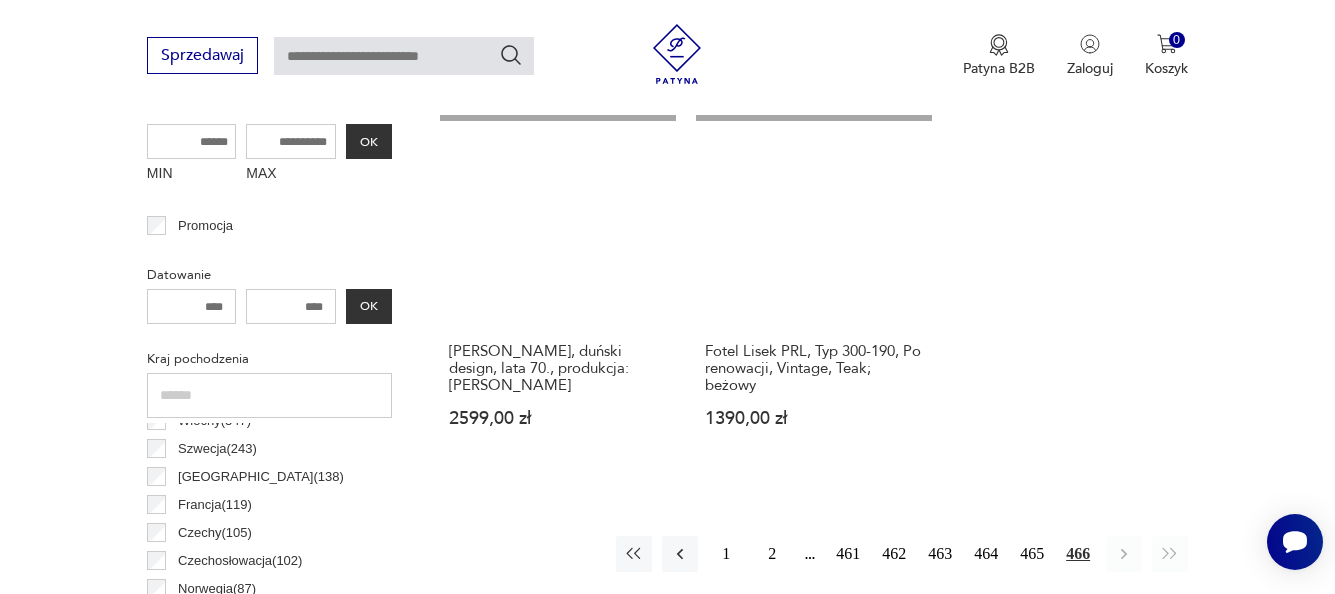 scroll, scrollTop: 831, scrollLeft: 0, axis: vertical 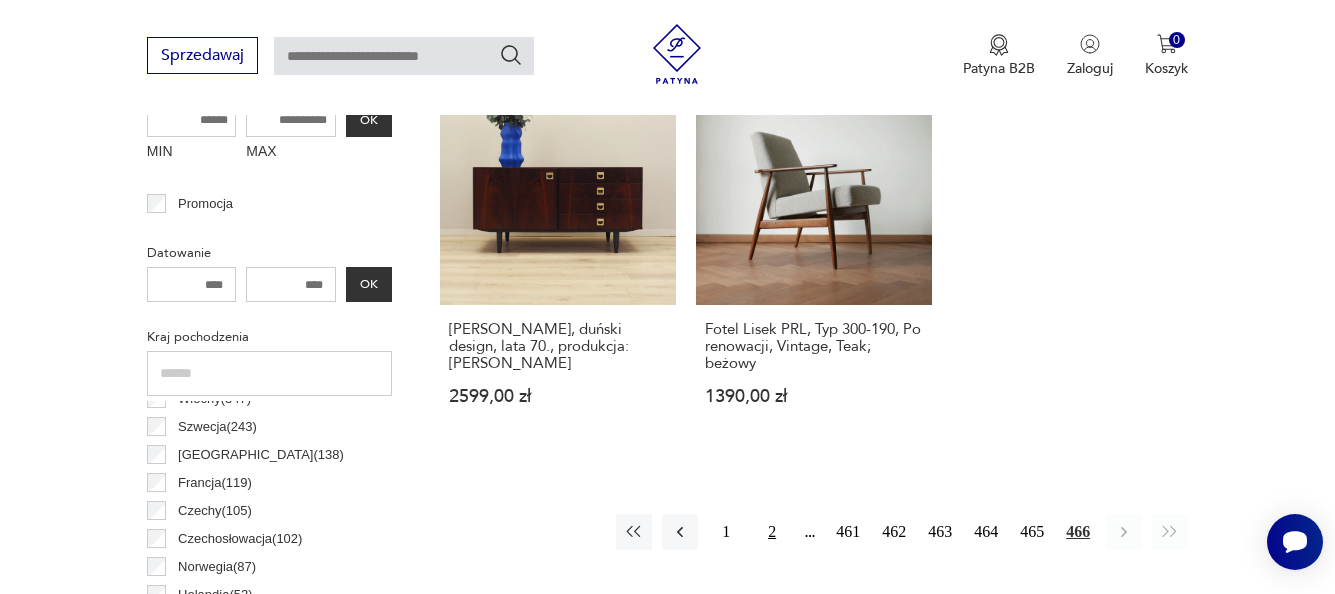 click on "2" at bounding box center (772, 532) 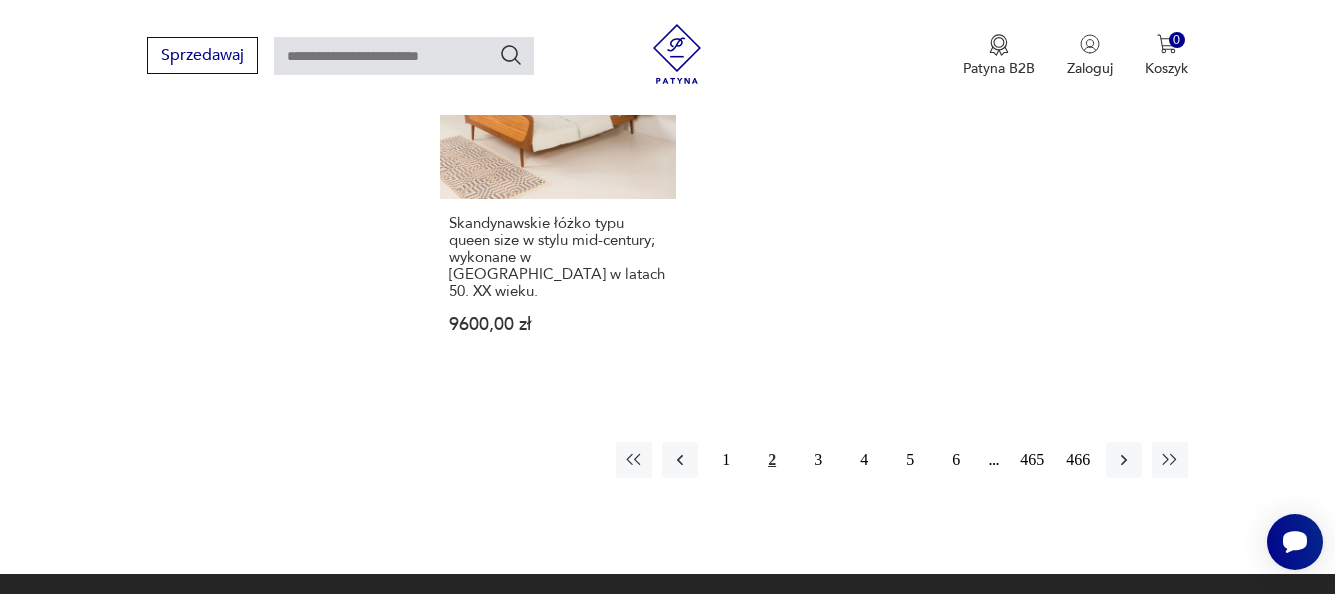 scroll, scrollTop: 3031, scrollLeft: 0, axis: vertical 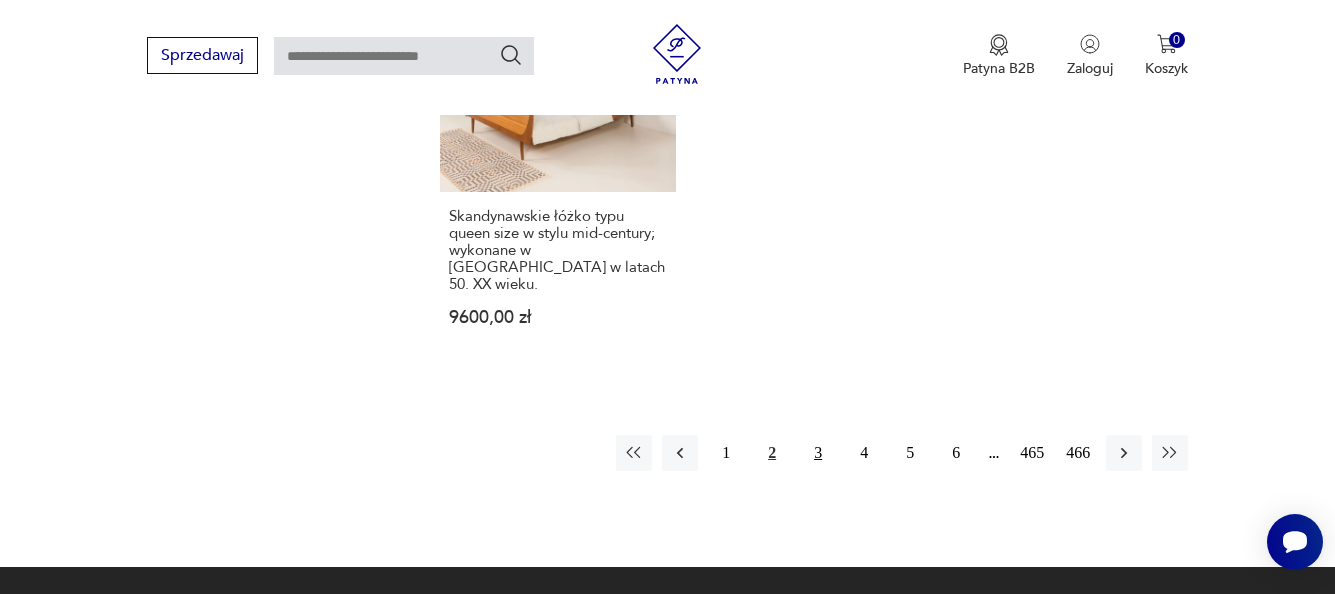 click on "3" at bounding box center (818, 453) 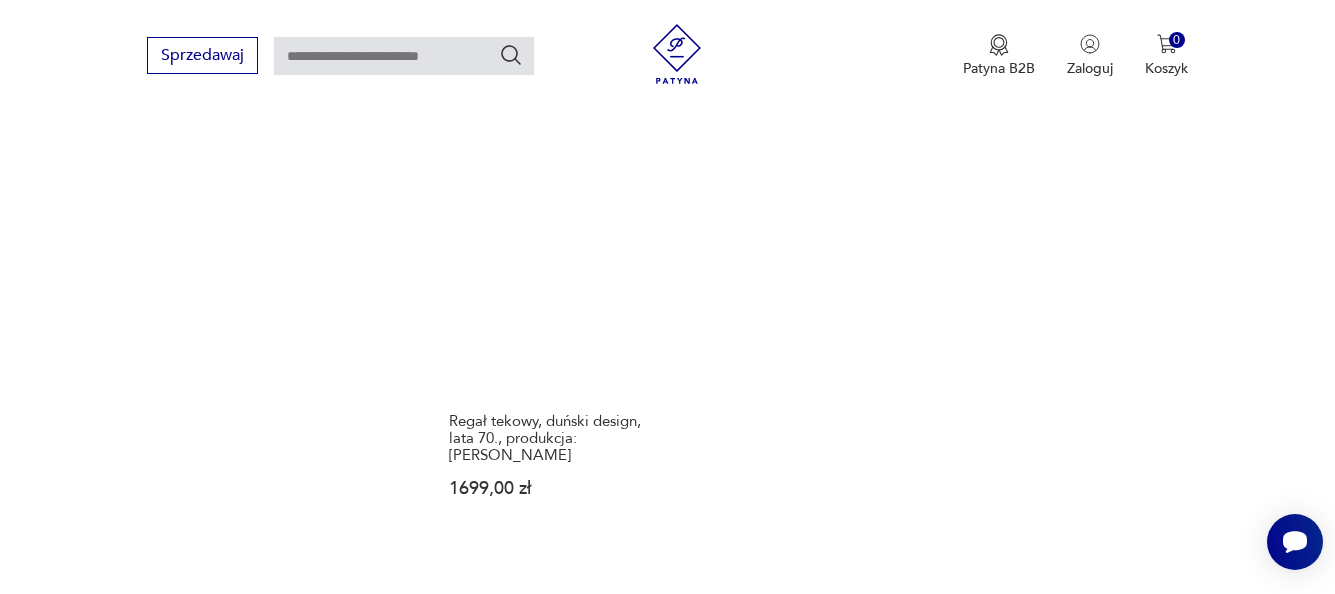 scroll, scrollTop: 2931, scrollLeft: 0, axis: vertical 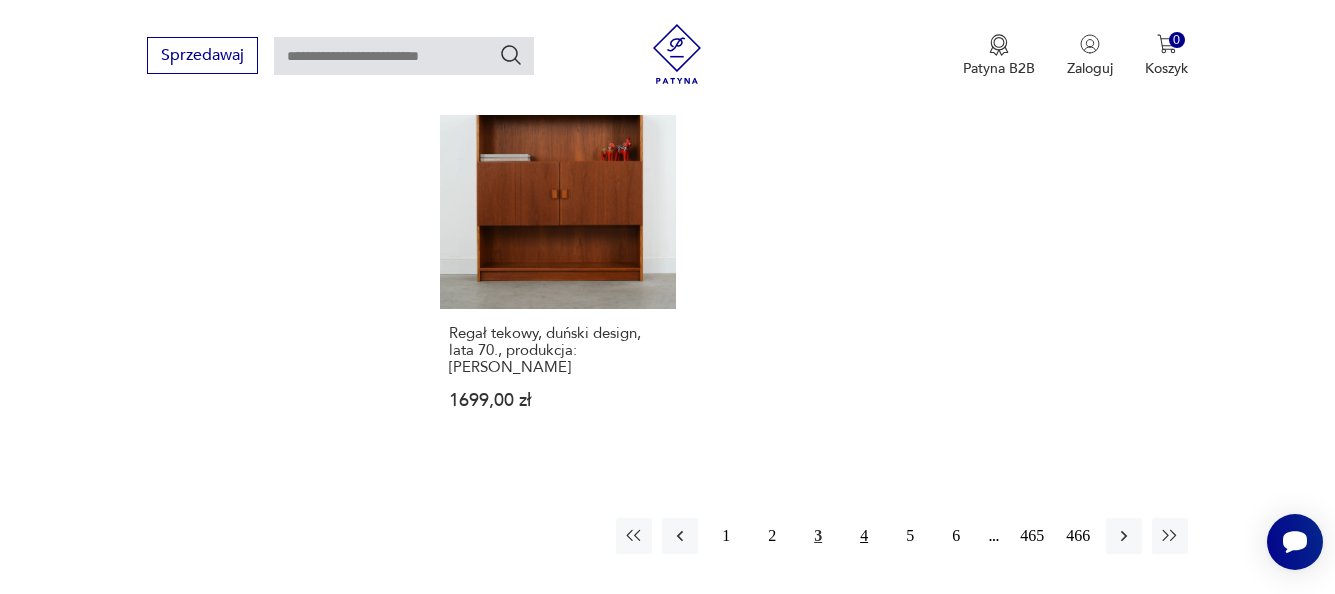 click on "4" at bounding box center (864, 536) 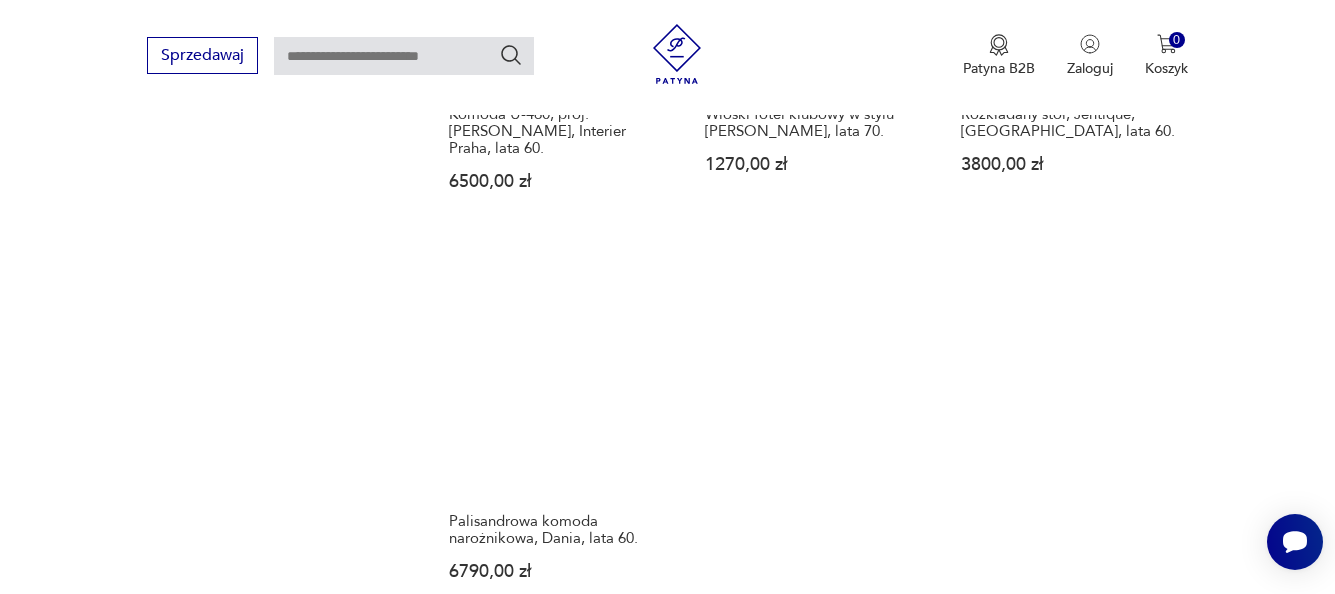 scroll, scrollTop: 2831, scrollLeft: 0, axis: vertical 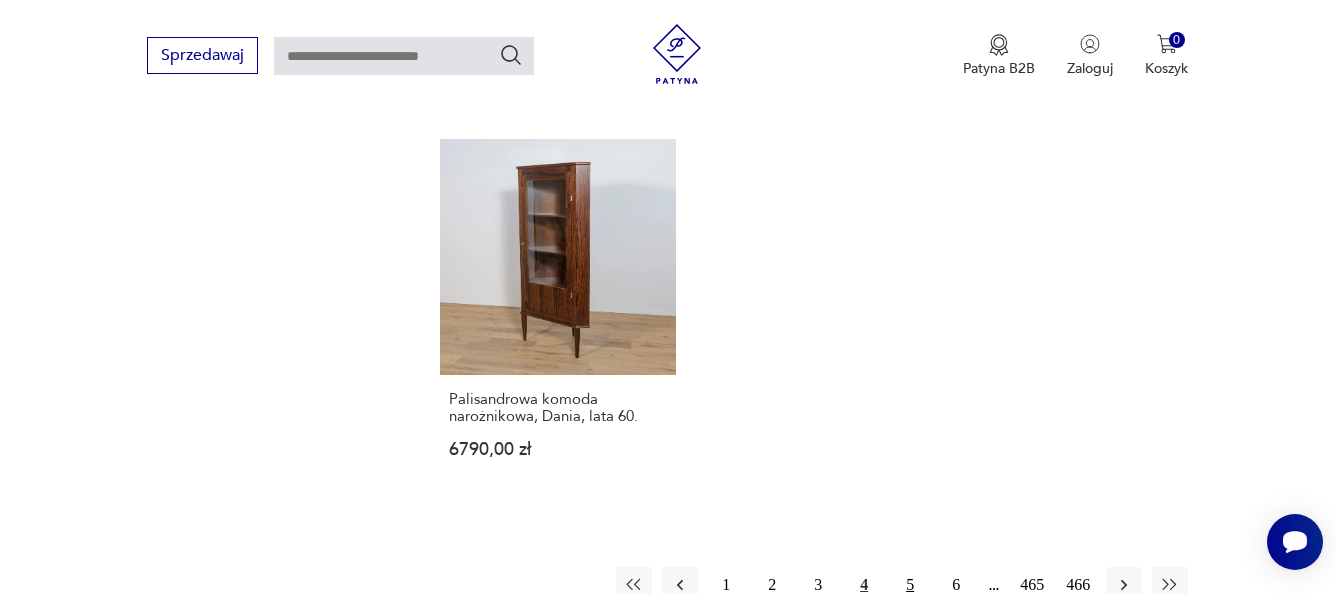 click on "5" at bounding box center (910, 585) 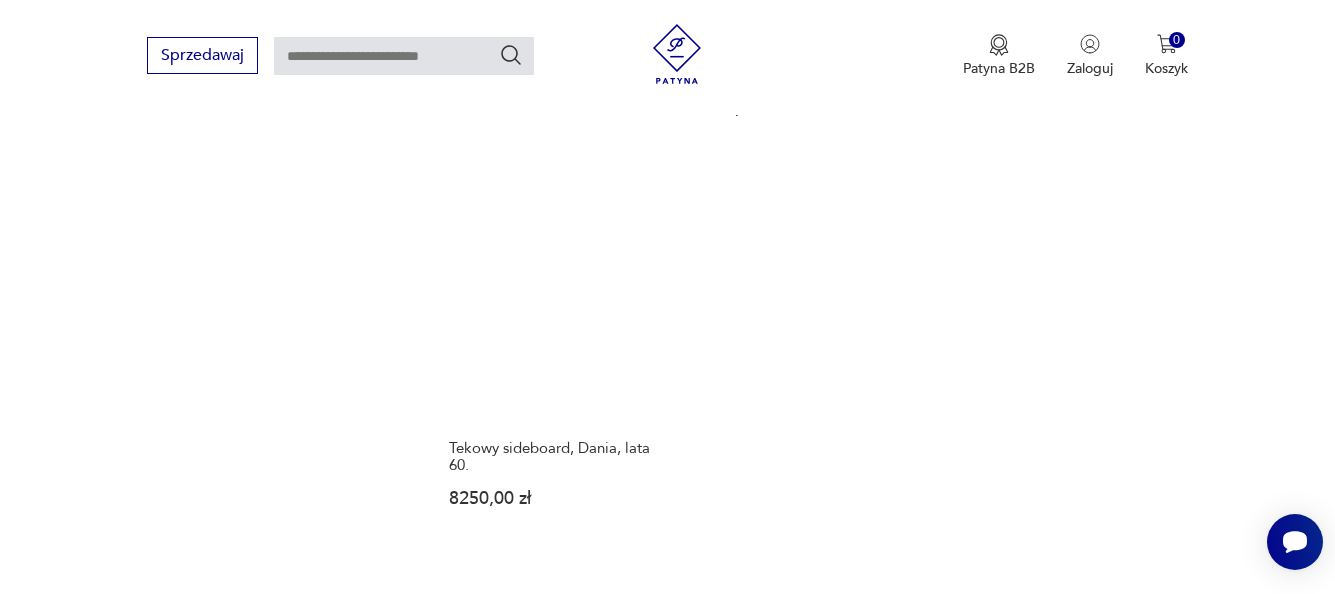 scroll, scrollTop: 2231, scrollLeft: 0, axis: vertical 